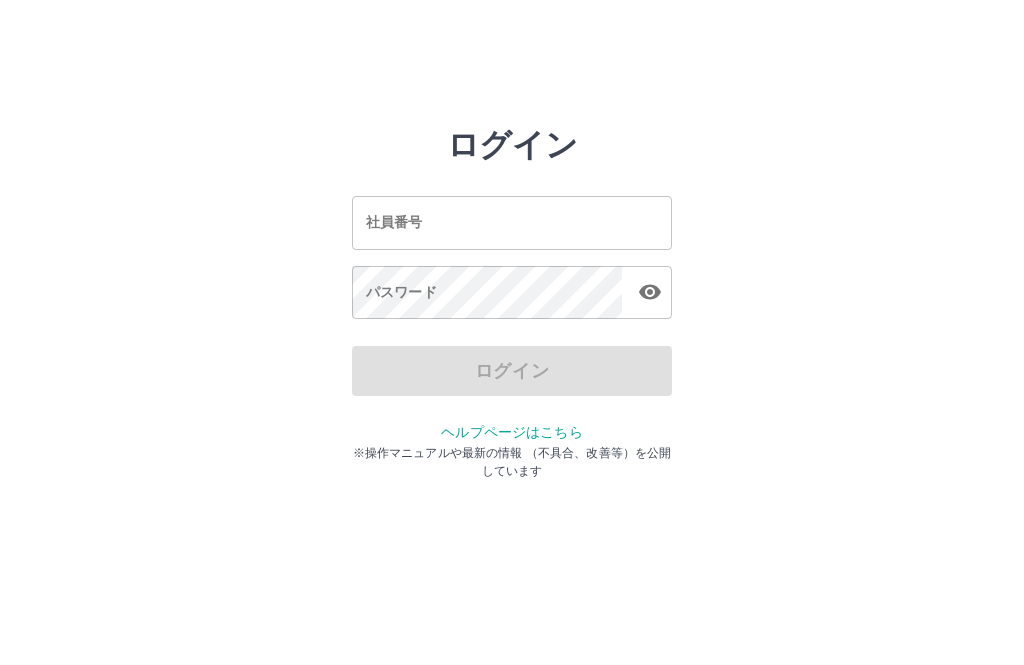 scroll, scrollTop: 0, scrollLeft: 0, axis: both 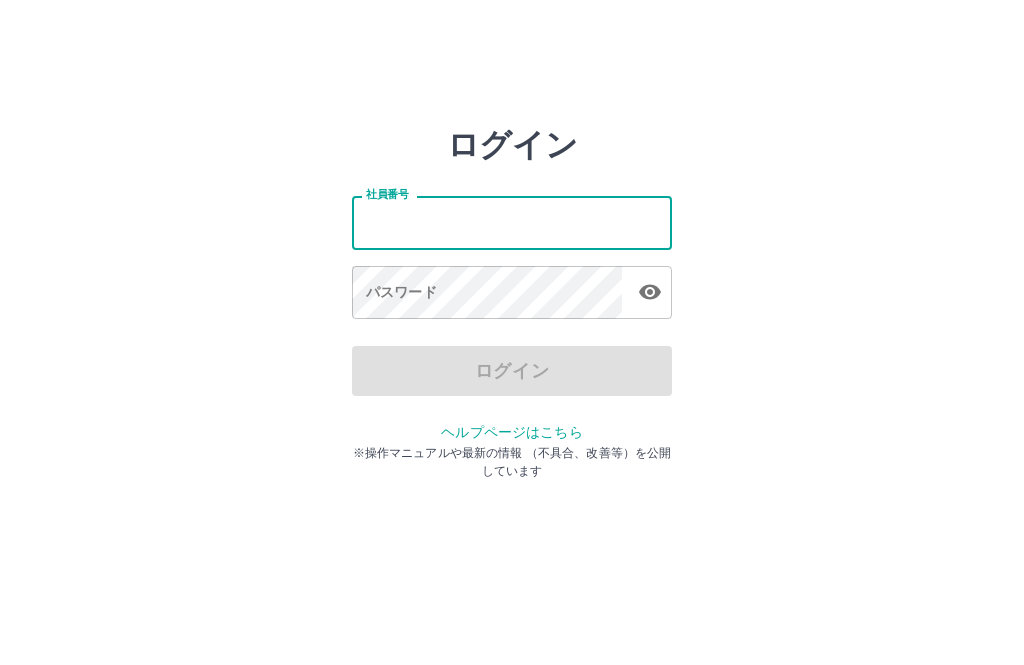 click on "社員番号" at bounding box center [512, 222] 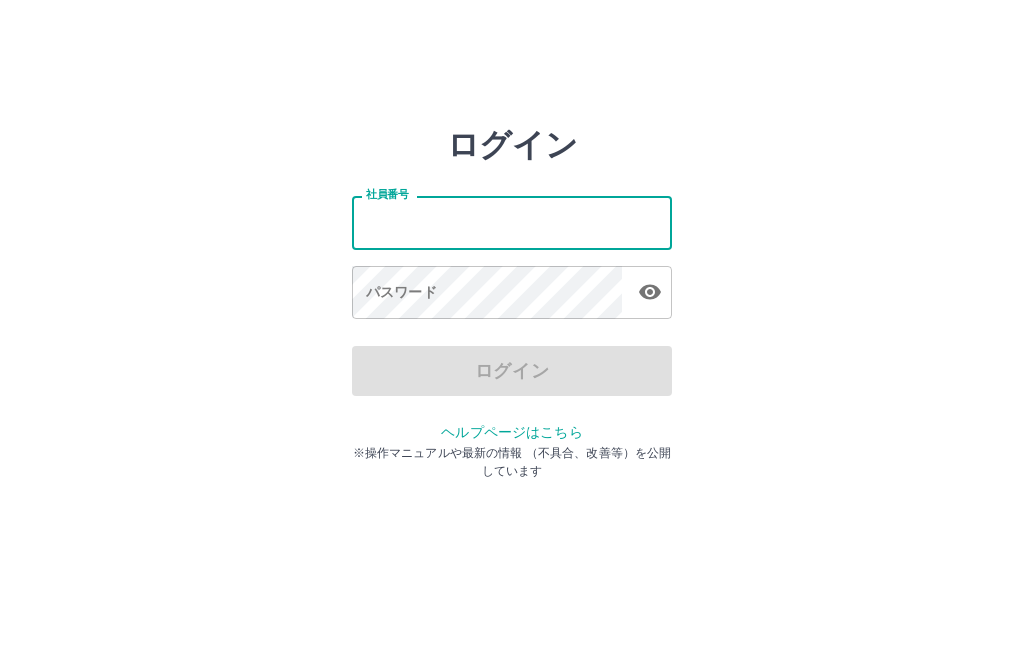 type on "*******" 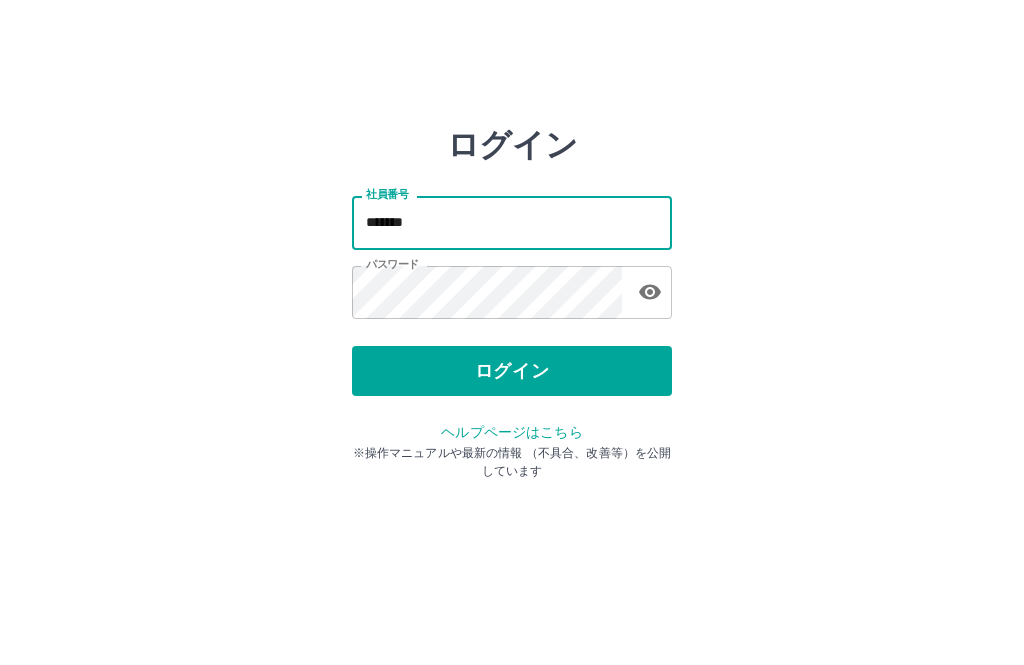click on "ログイン" at bounding box center (512, 371) 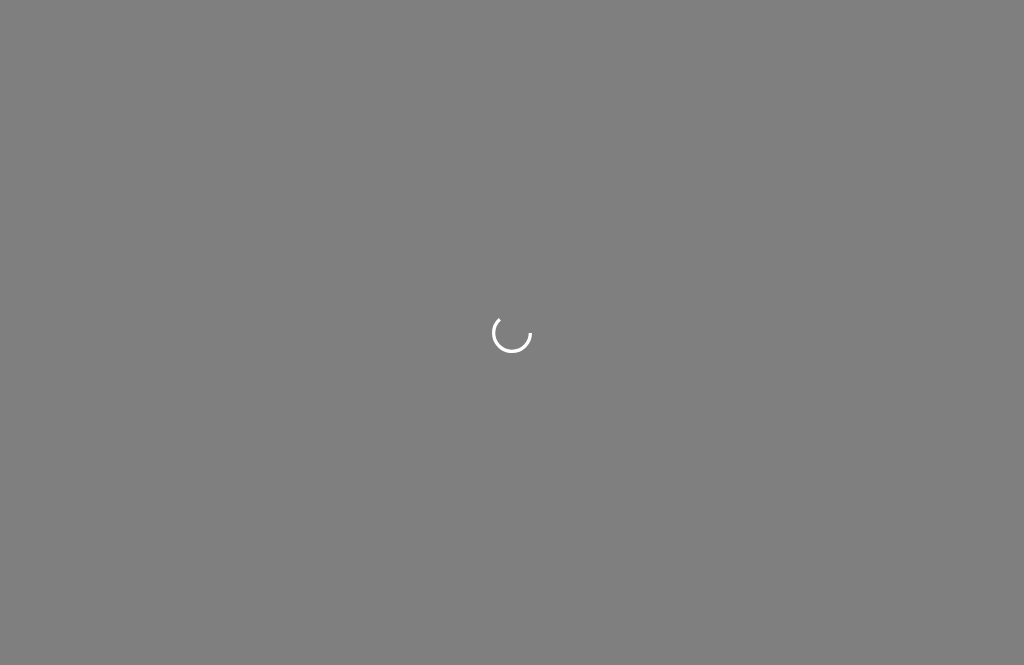 scroll, scrollTop: 0, scrollLeft: 0, axis: both 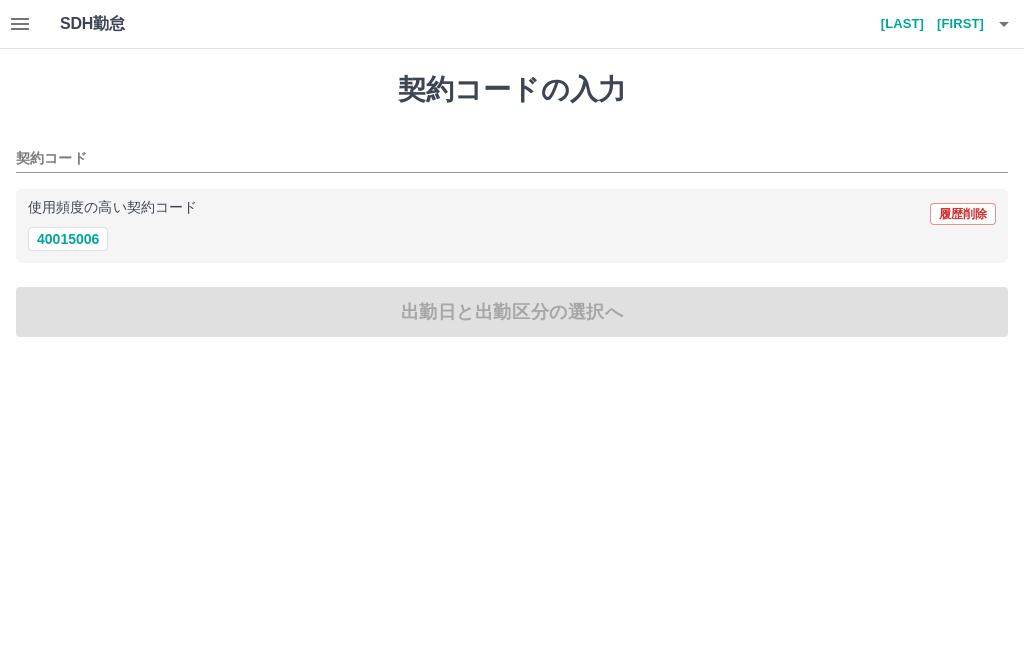 click on "40015006" at bounding box center [68, 239] 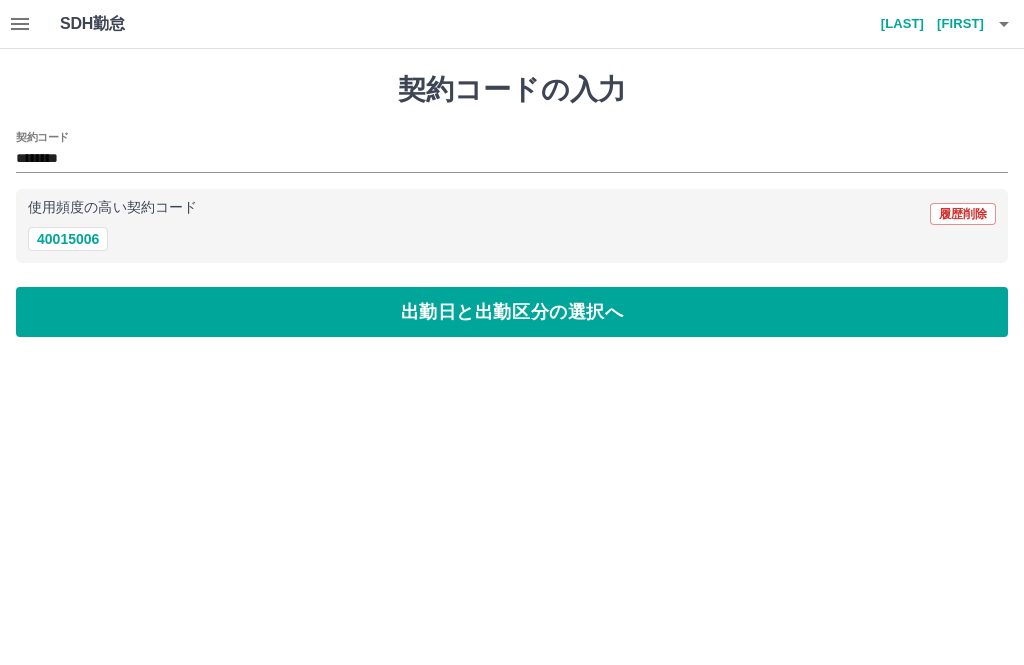 type on "********" 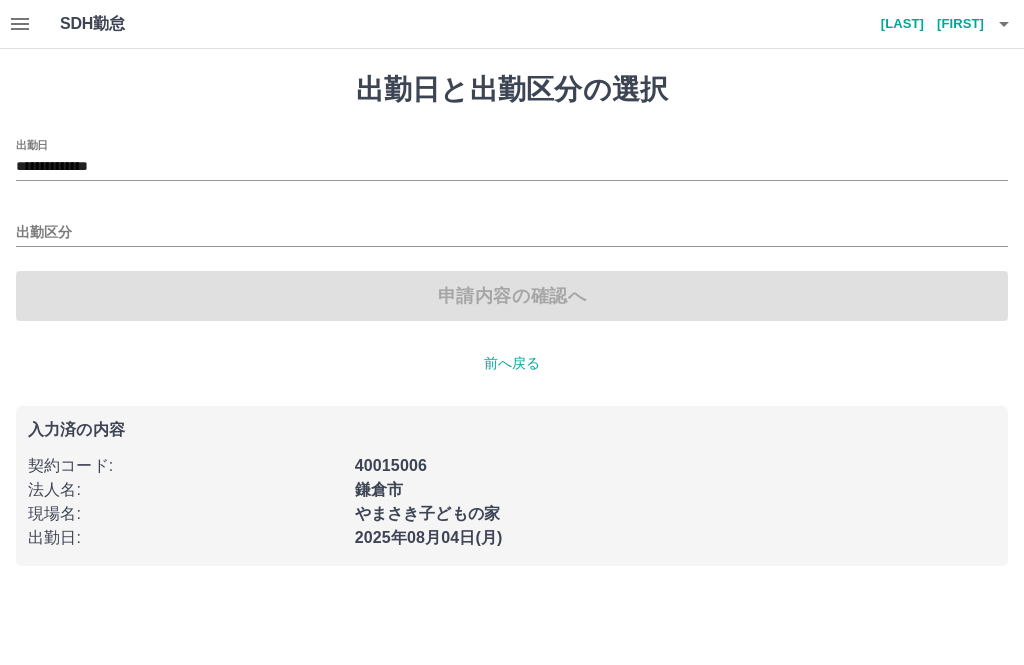 click on "出勤区分" at bounding box center [512, 233] 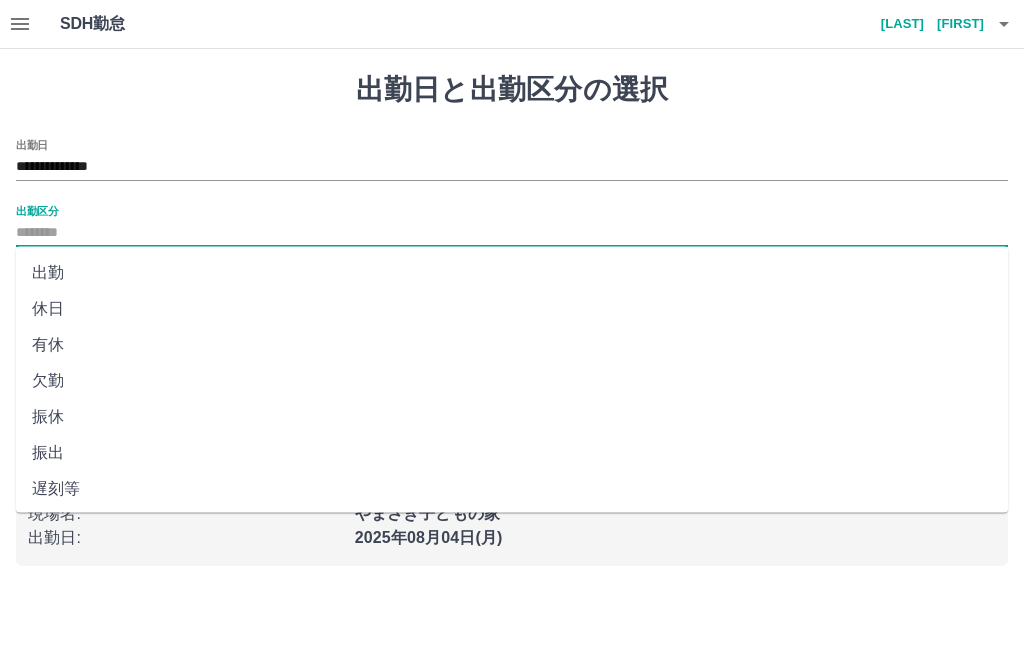 click on "出勤" at bounding box center (512, 273) 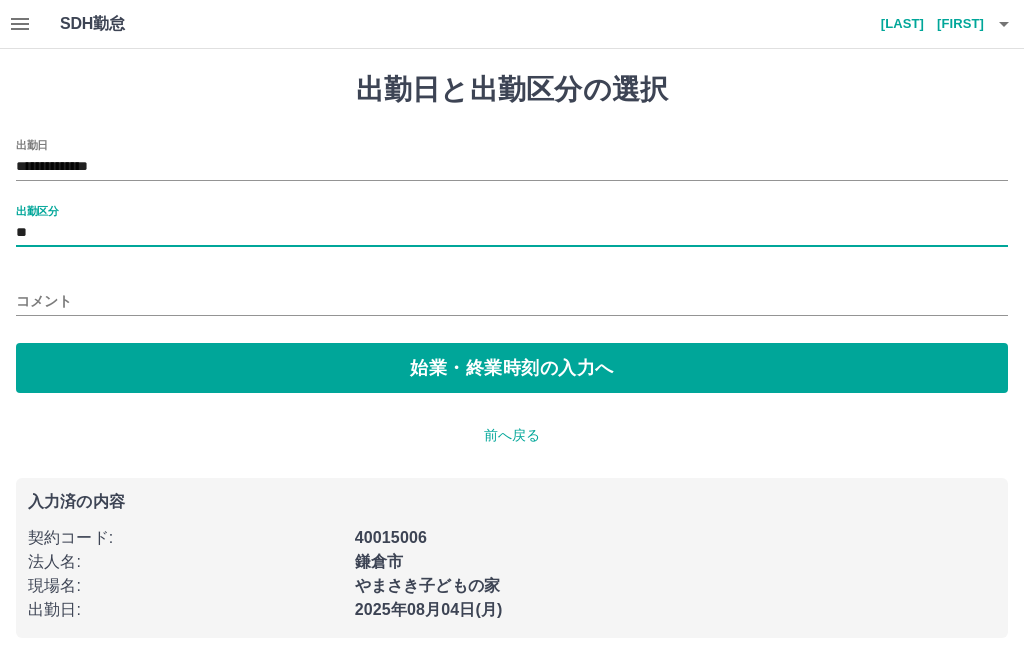 click on "始業・終業時刻の入力へ" at bounding box center [512, 368] 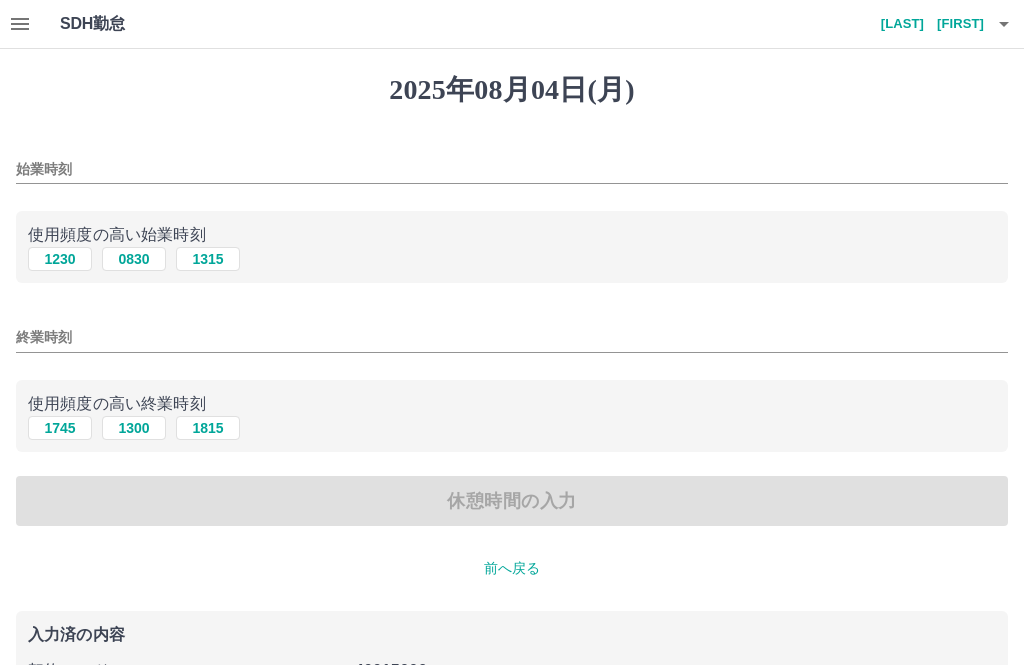 click on "始業時刻" at bounding box center (512, 163) 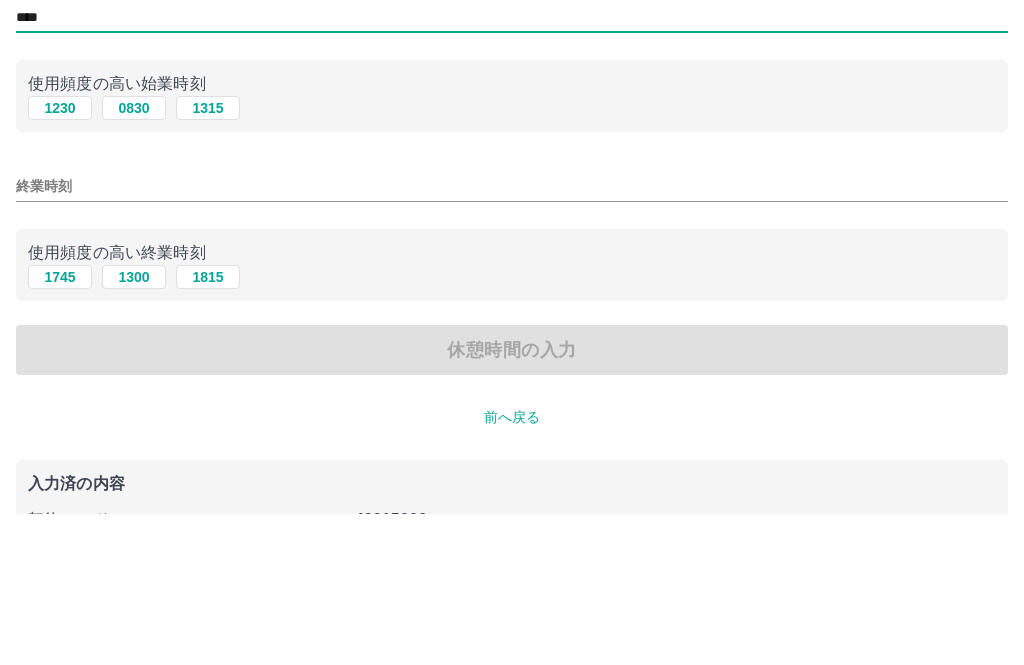 type on "****" 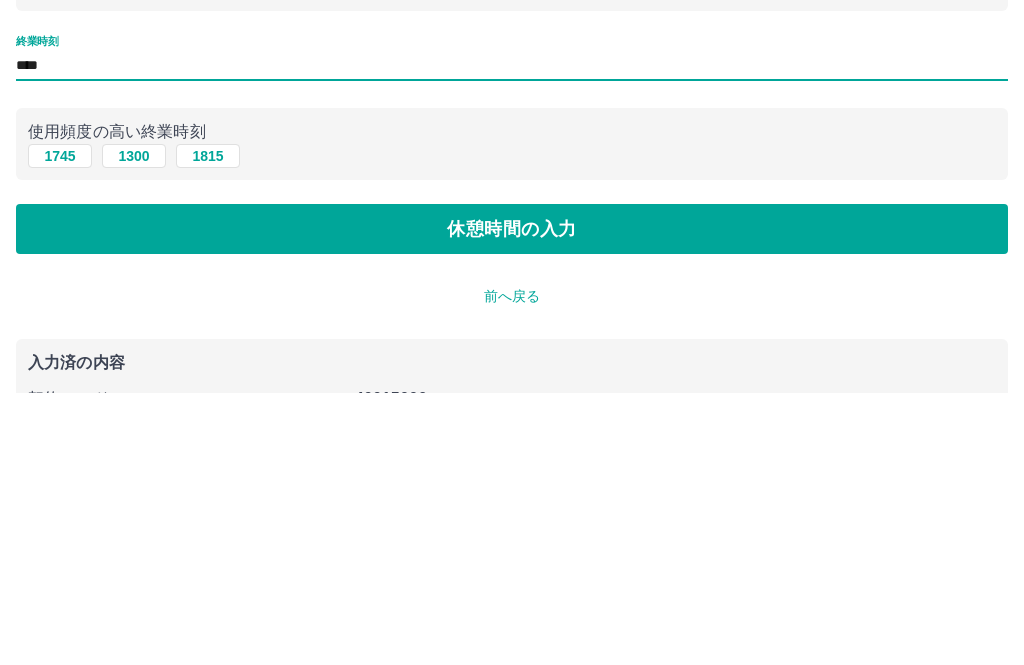 type on "****" 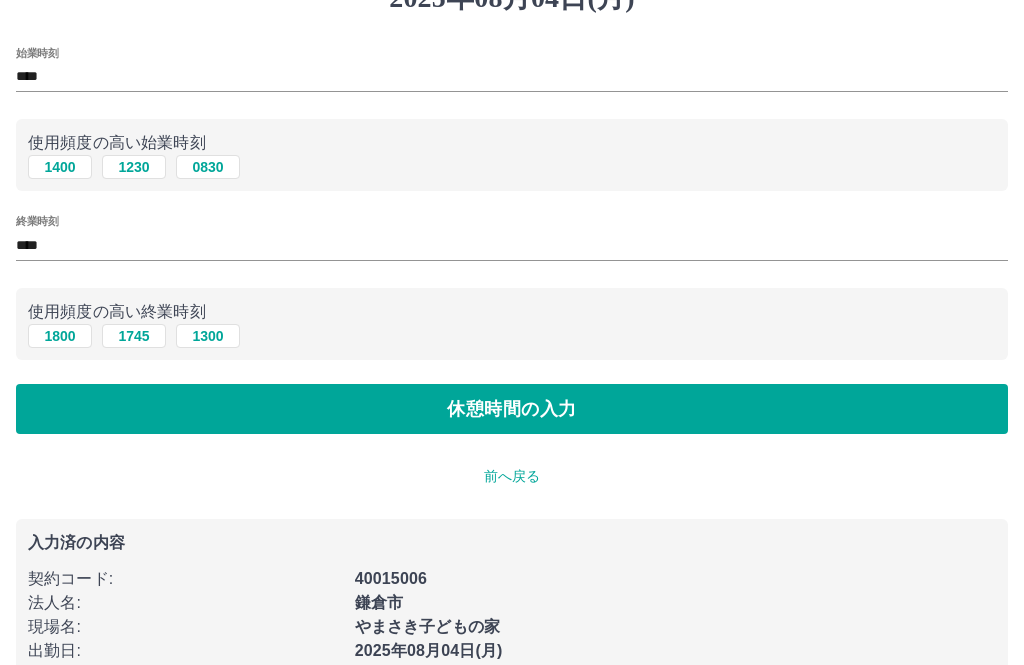 scroll, scrollTop: 0, scrollLeft: 0, axis: both 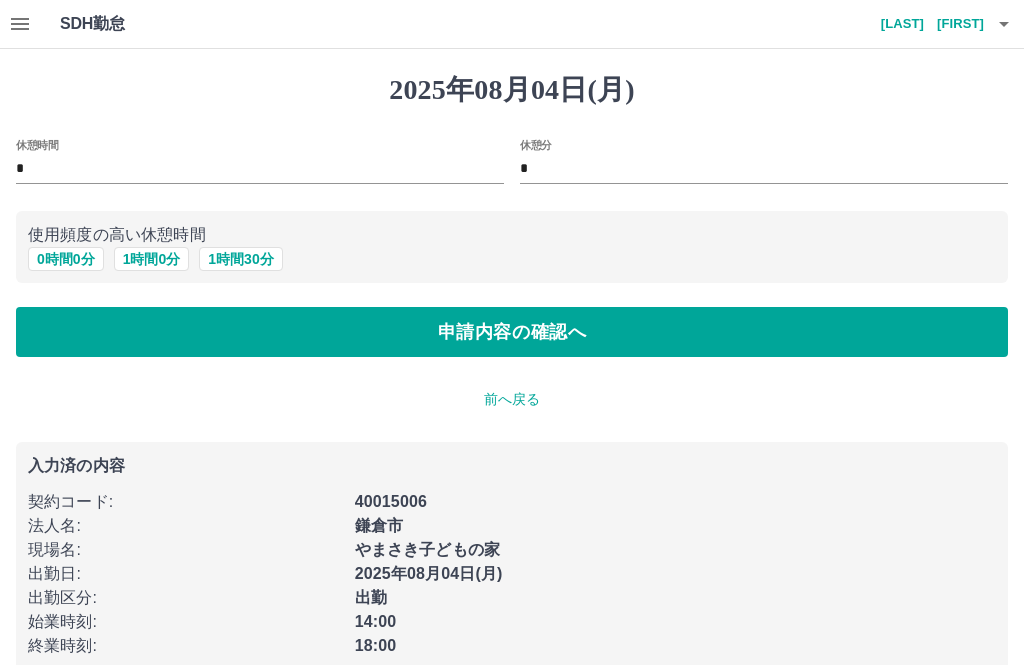 click on "0 時間 0 分" at bounding box center (66, 259) 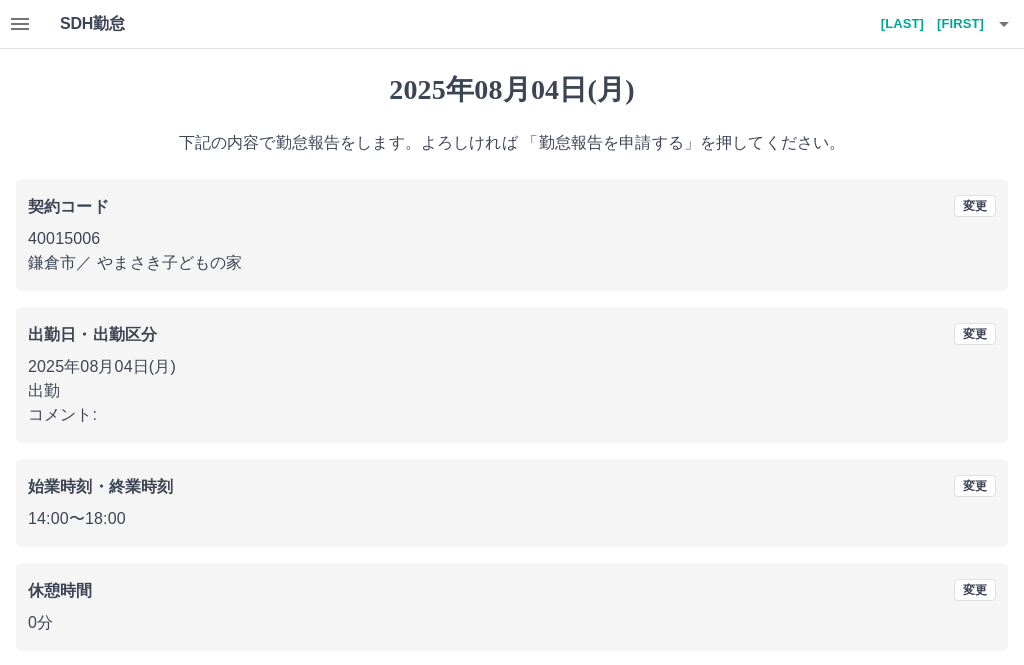 scroll, scrollTop: 83, scrollLeft: 0, axis: vertical 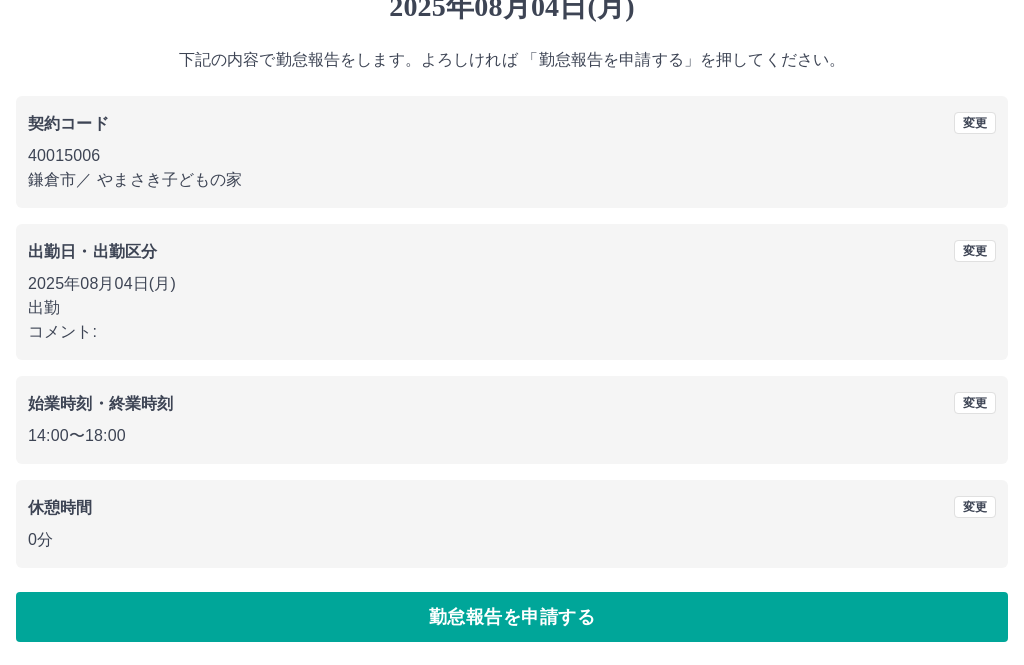 click on "勤怠報告を申請する" at bounding box center (512, 617) 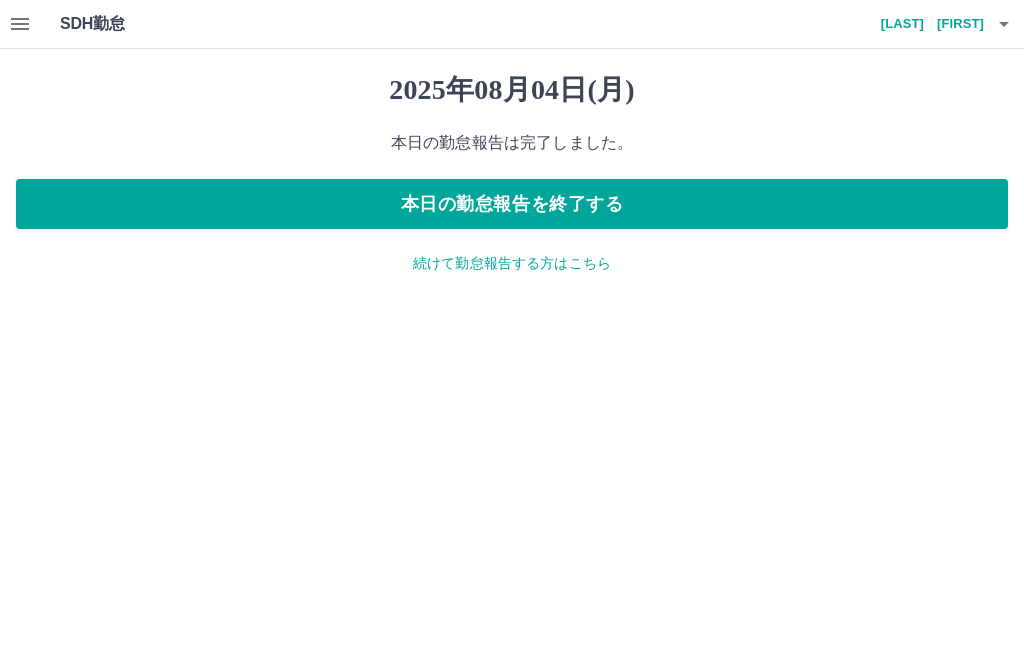 click on "続けて勤怠報告する方はこちら" at bounding box center [512, 263] 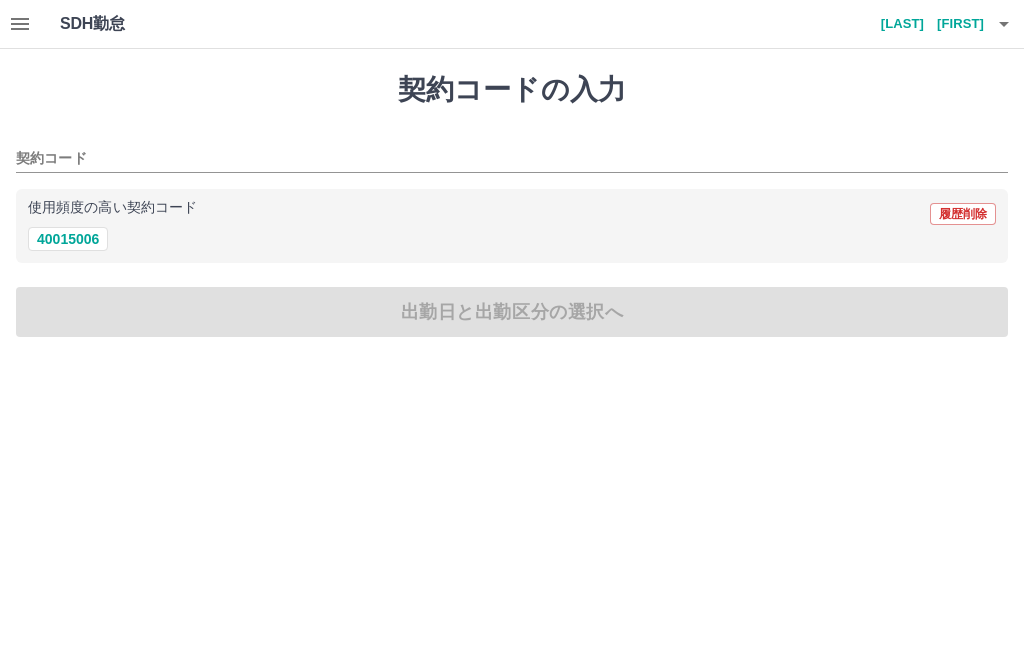 click on "40015006" at bounding box center [68, 239] 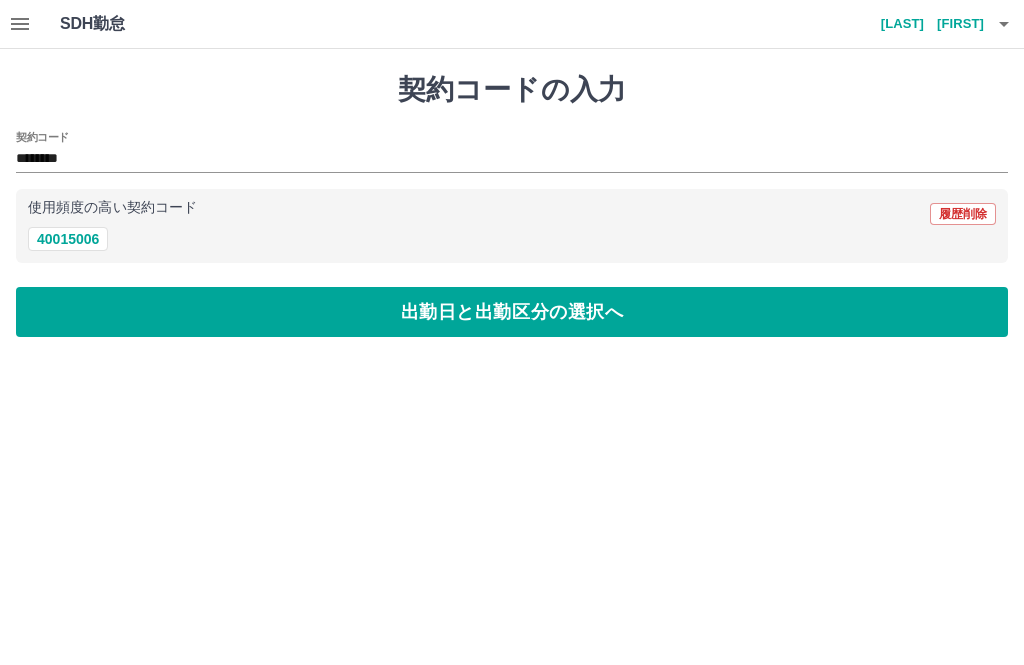 click on "出勤日と出勤区分の選択へ" at bounding box center (512, 312) 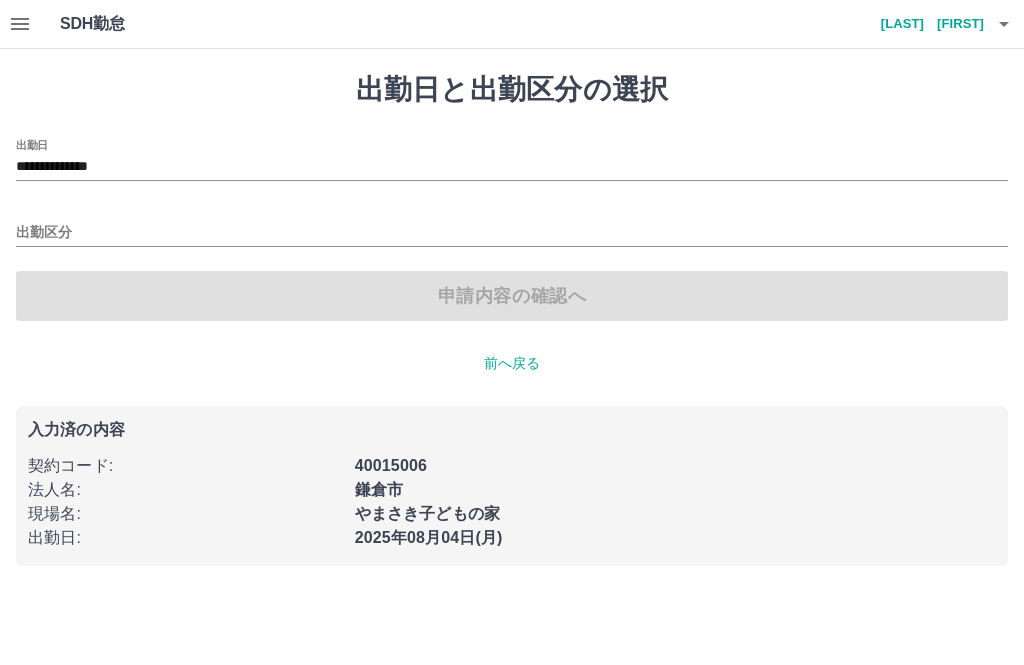 click on "**********" at bounding box center [512, 167] 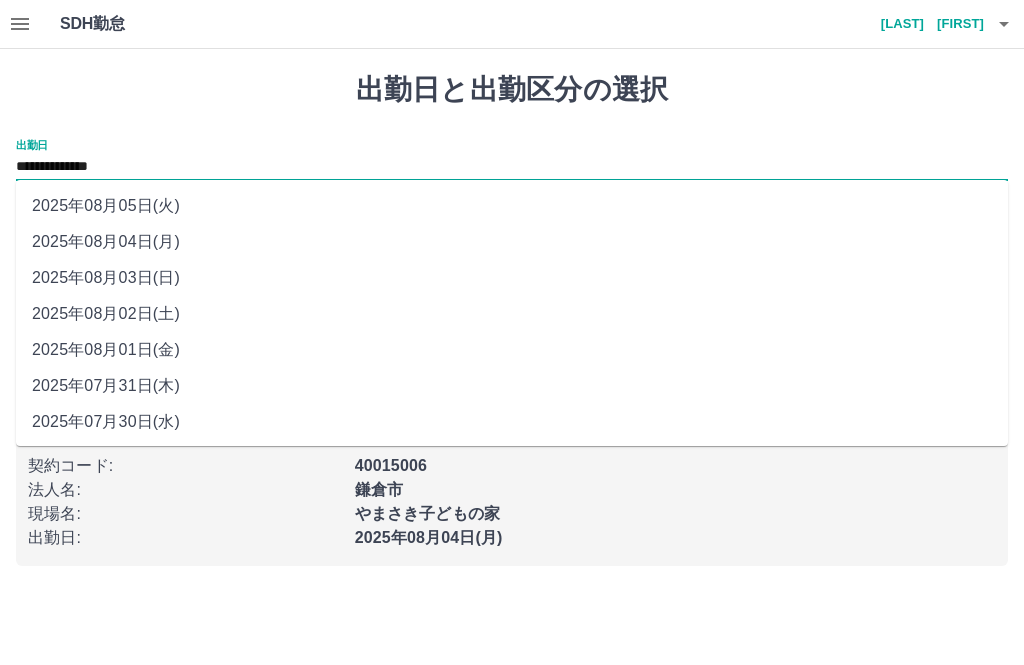 click on "2025年08月03日(日)" at bounding box center [512, 278] 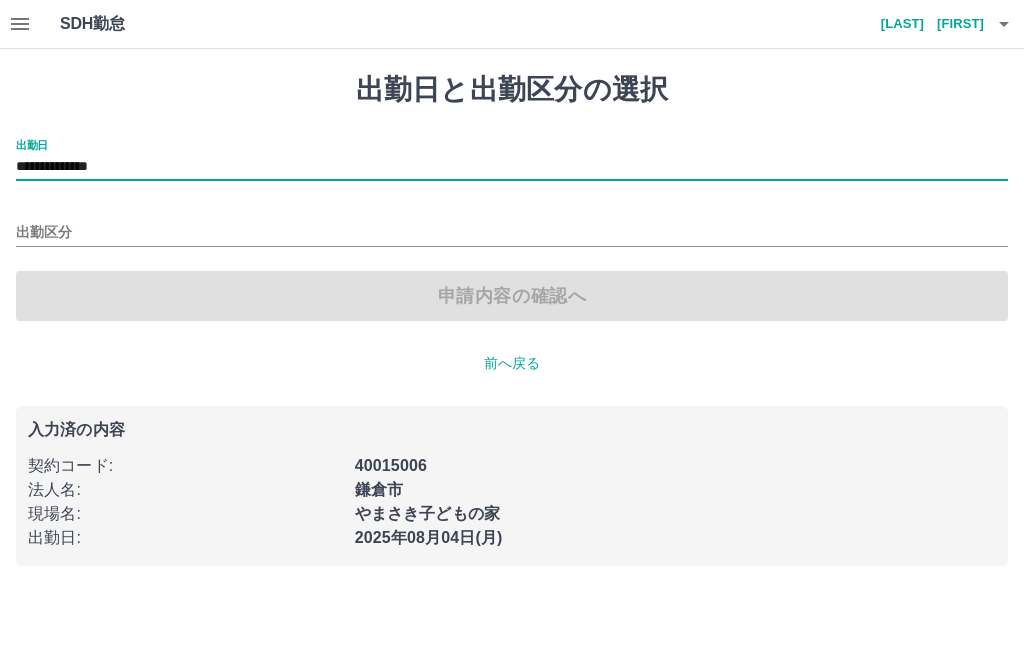 click on "出勤区分" at bounding box center [512, 233] 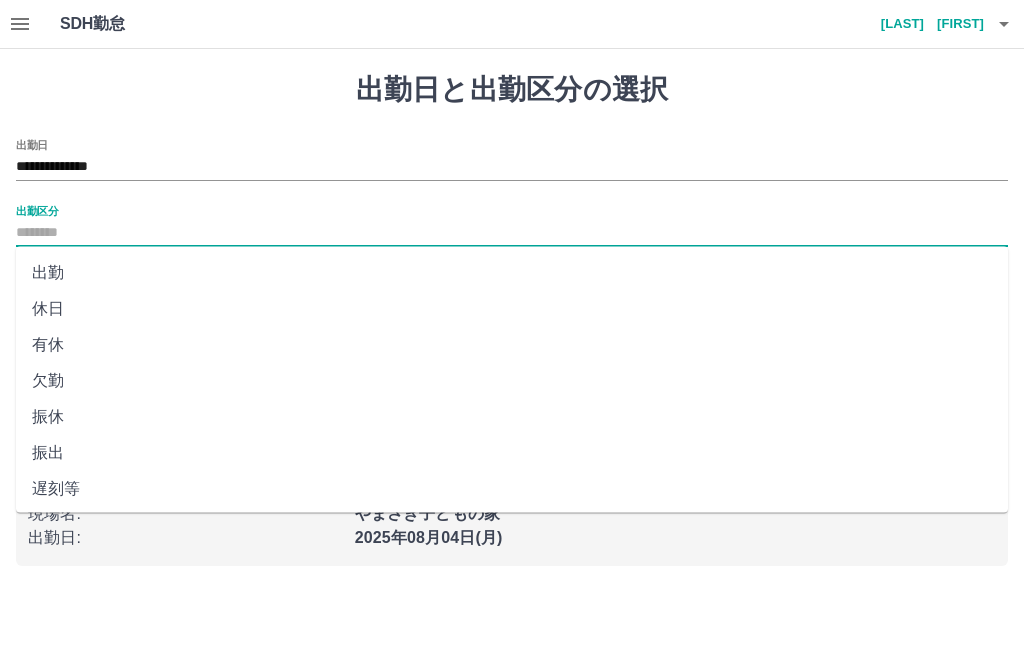 click on "休日" at bounding box center (512, 309) 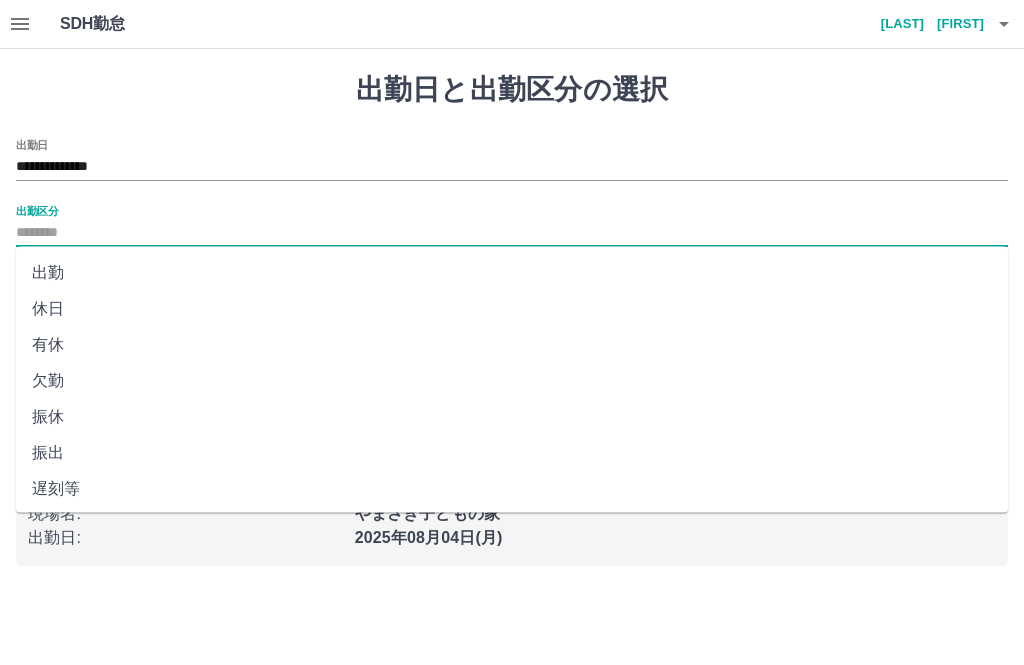 type on "**" 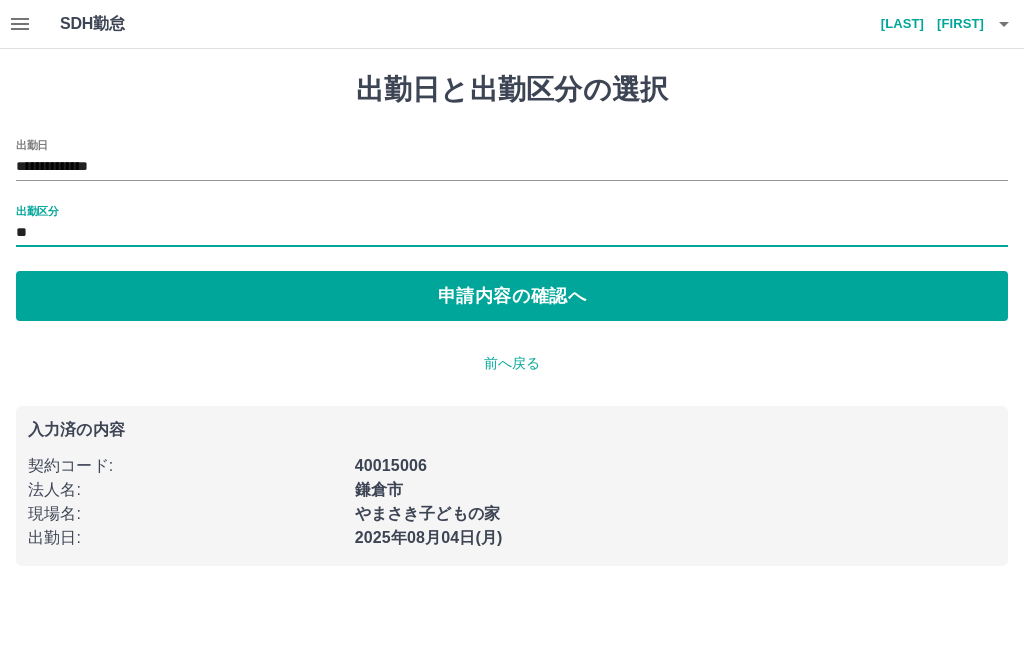 click on "申請内容の確認へ" at bounding box center (512, 296) 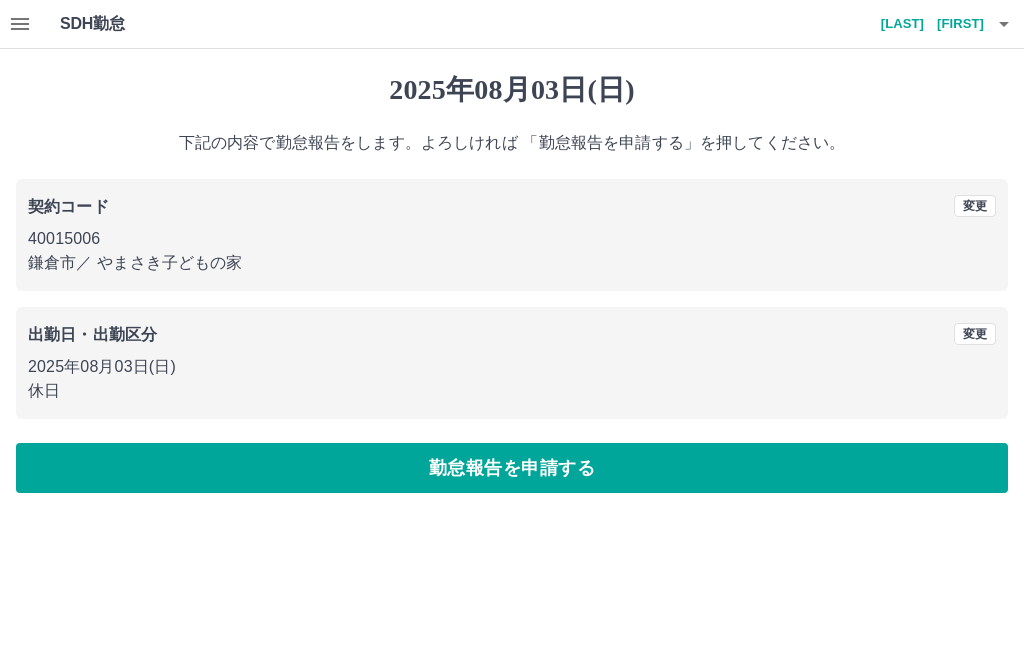 click on "勤怠報告を申請する" at bounding box center [512, 468] 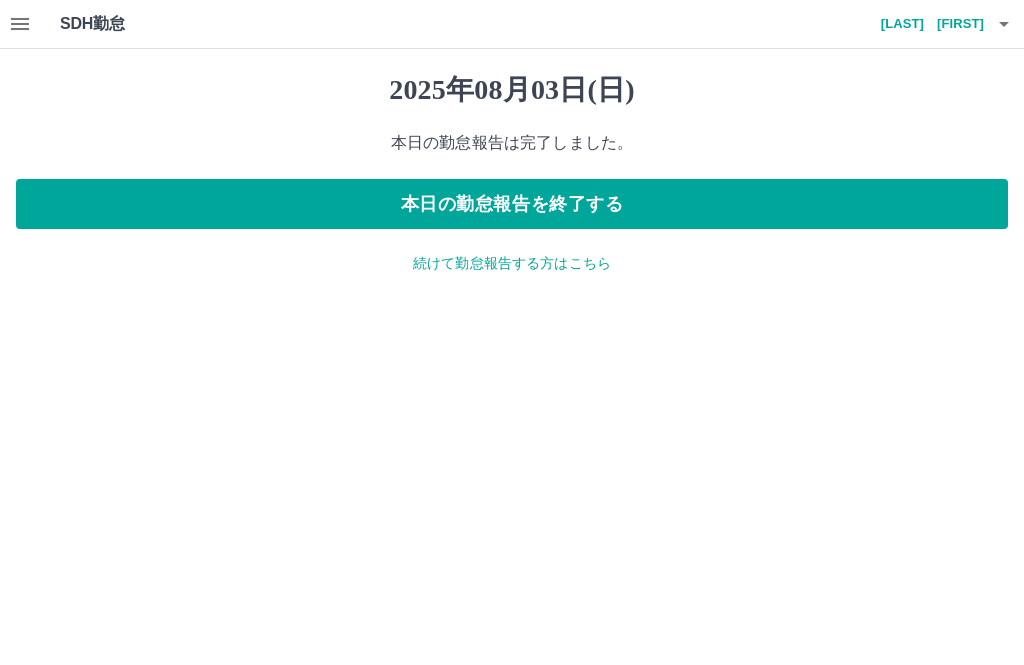click at bounding box center [1004, 24] 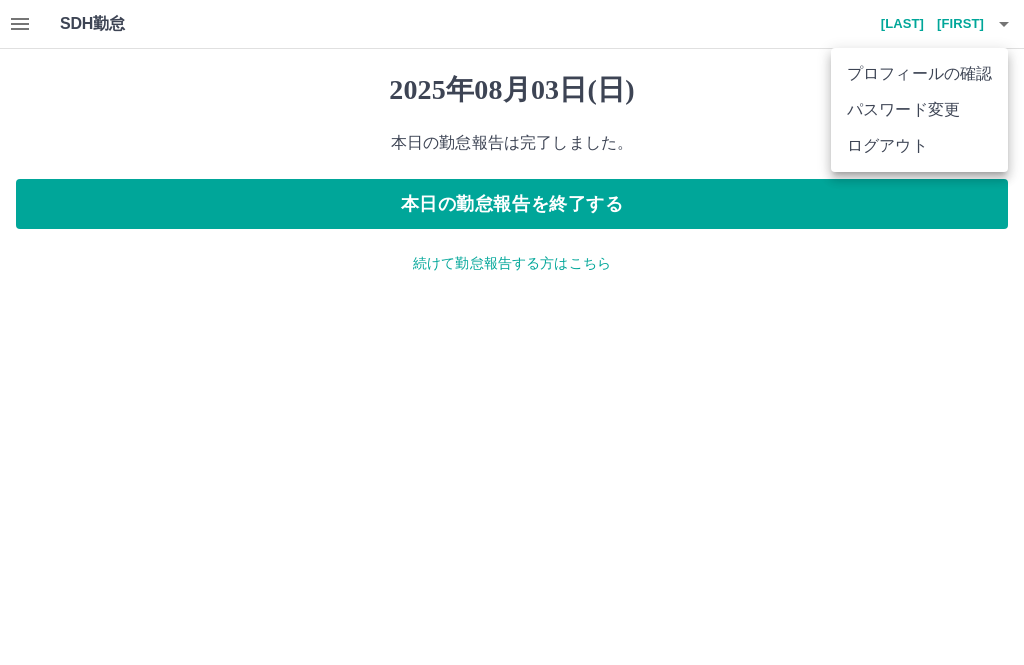 click at bounding box center (512, 332) 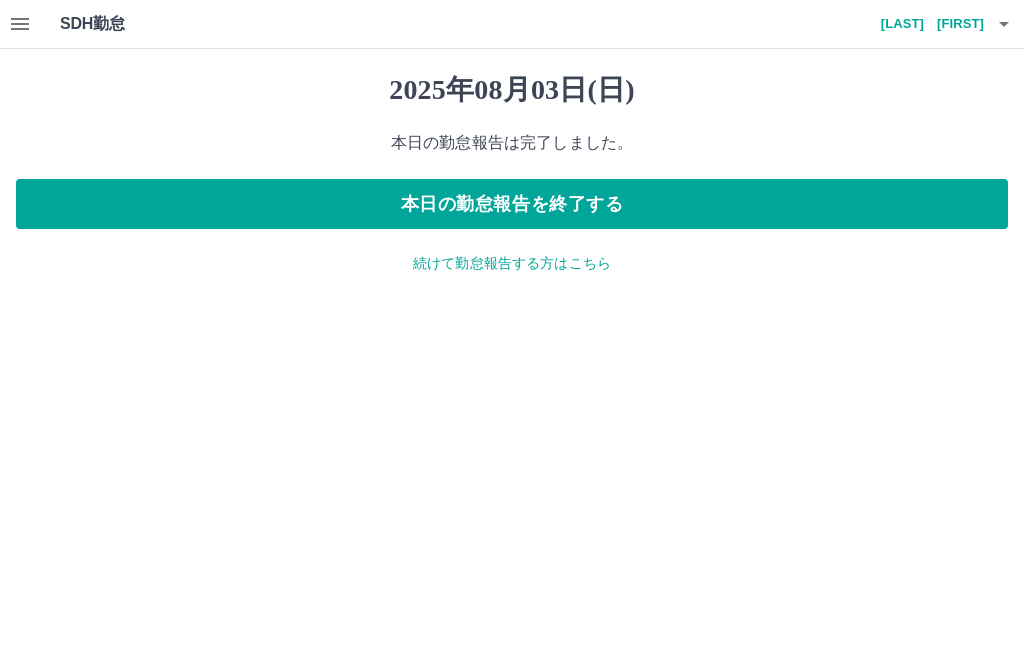 click at bounding box center (20, 24) 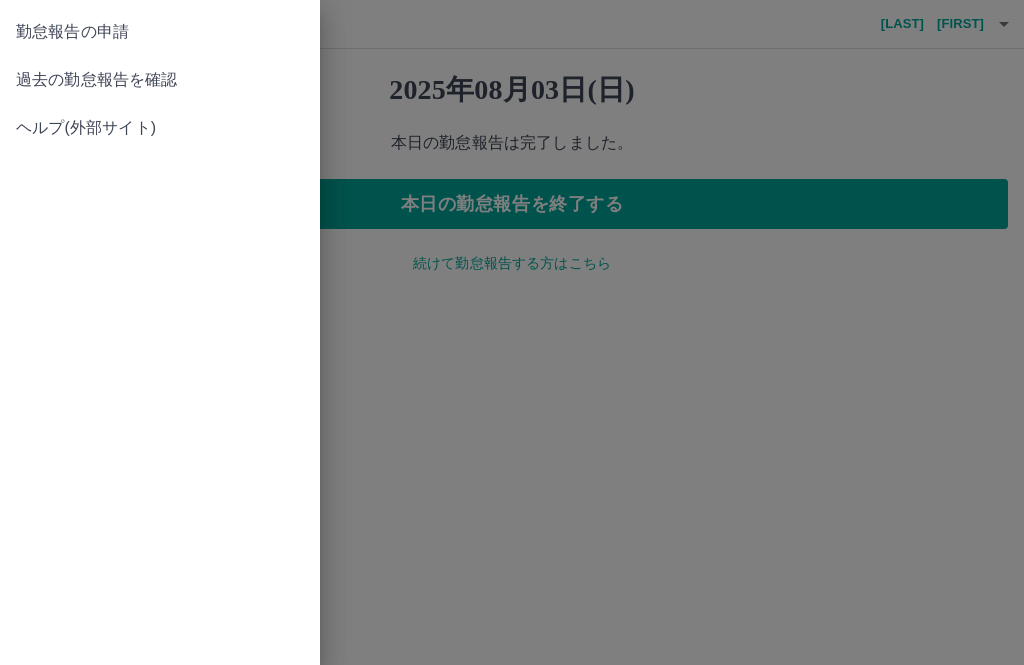click on "過去の勤怠報告を確認" at bounding box center [160, 80] 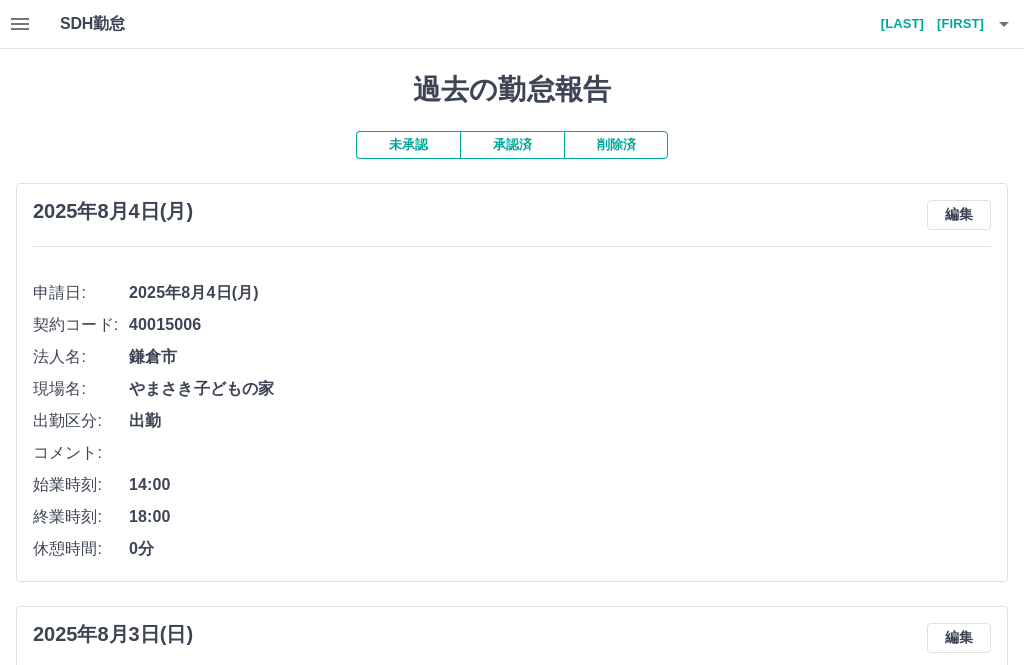 click on "未承認" at bounding box center (408, 145) 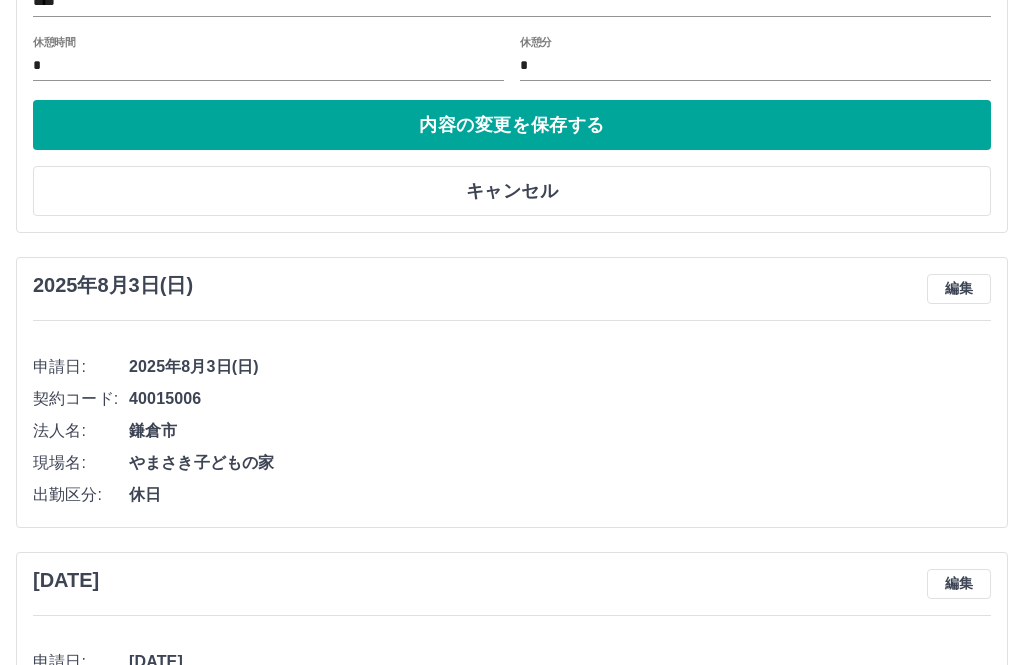 scroll, scrollTop: 696, scrollLeft: 0, axis: vertical 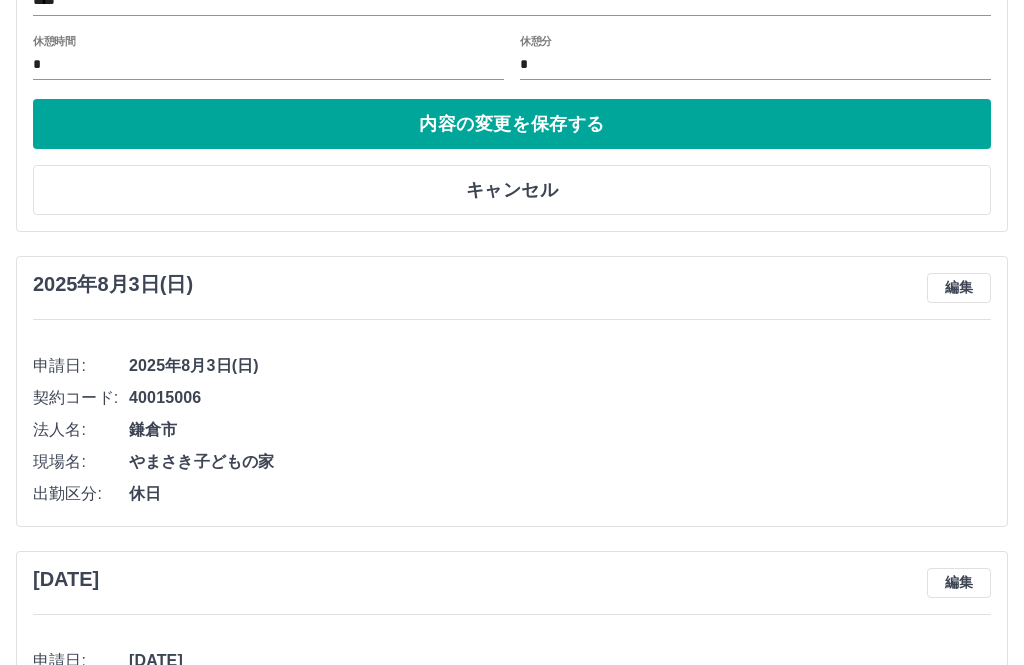 click on "編集" at bounding box center (959, 288) 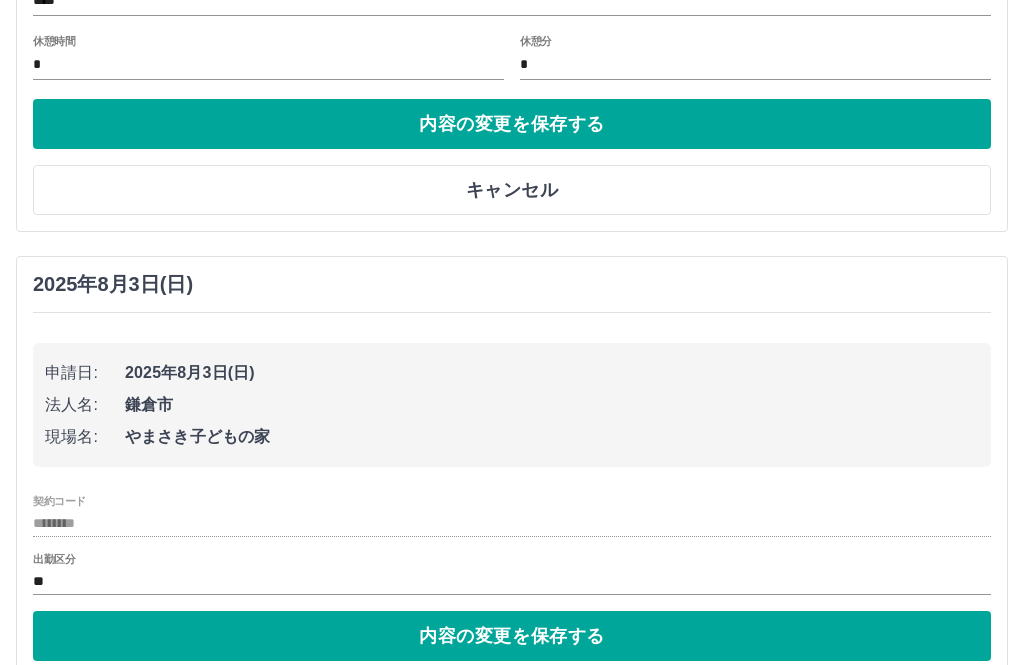 click on "**" at bounding box center (512, -188) 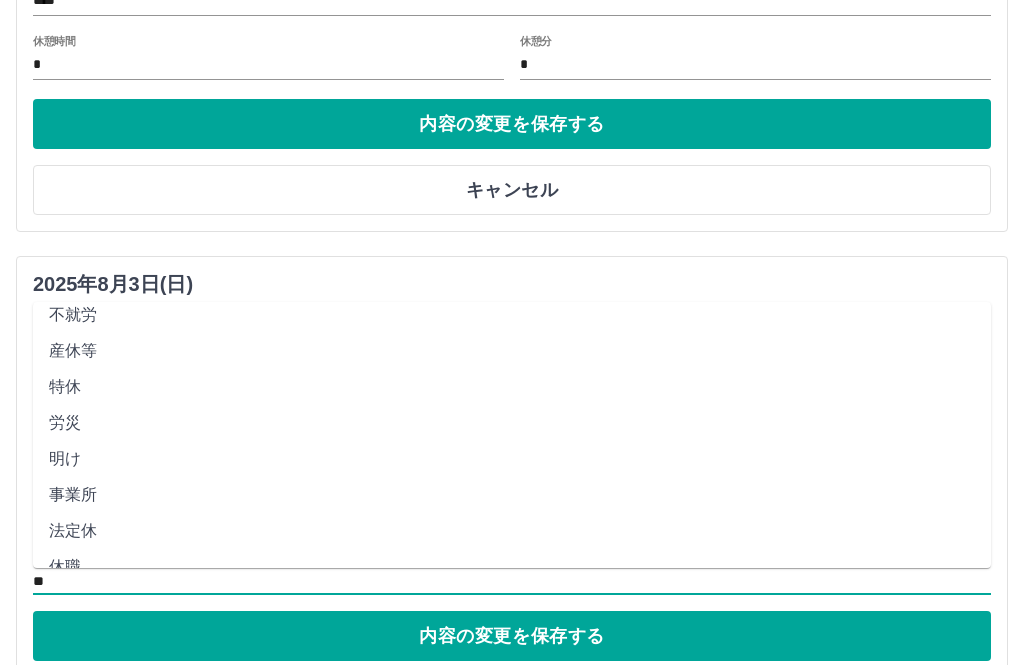 scroll, scrollTop: 372, scrollLeft: 0, axis: vertical 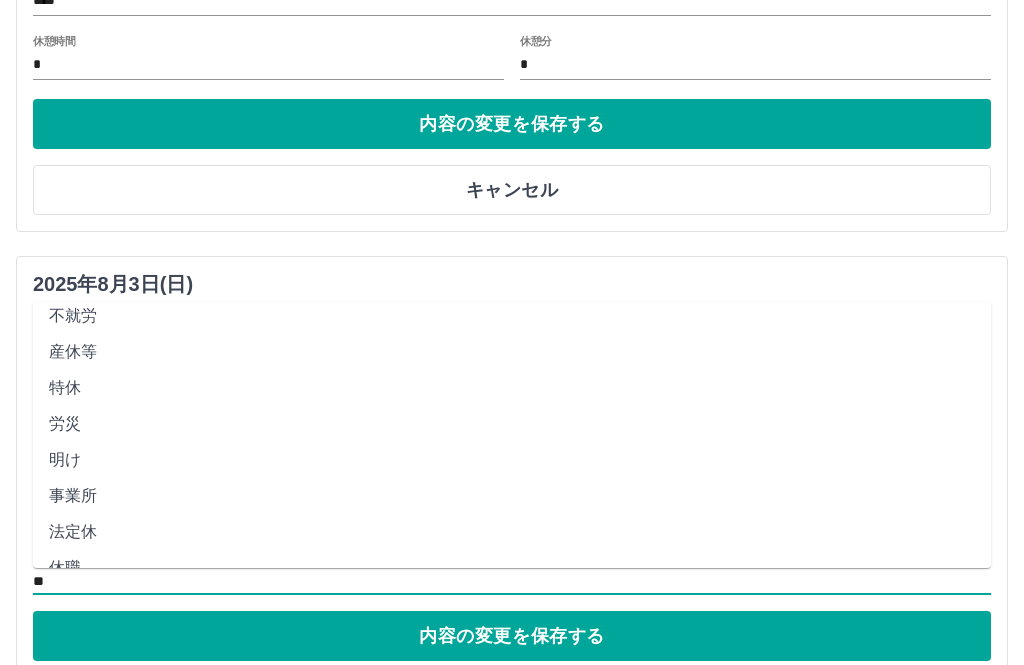 click on "法定休" at bounding box center [512, 532] 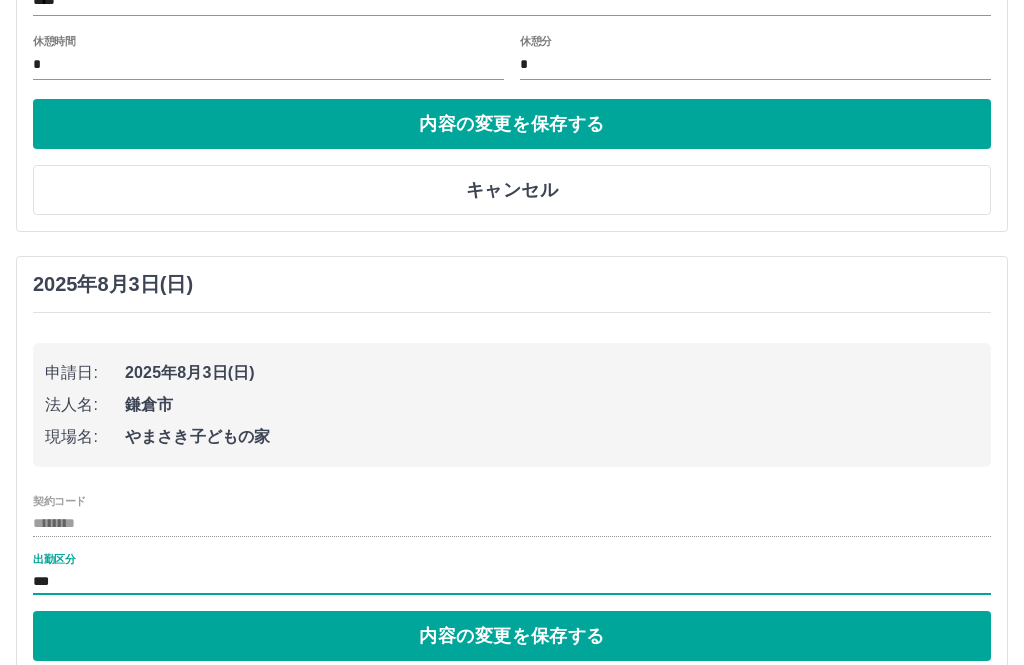 click on "内容の変更を保存する" at bounding box center [512, 636] 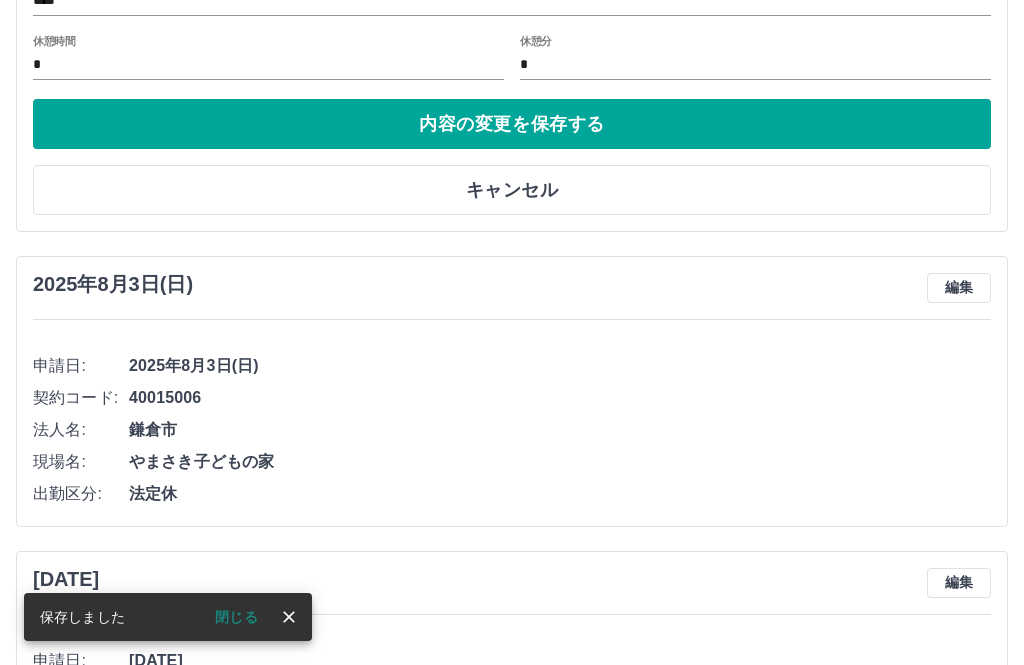 click on "閉じる" at bounding box center [236, 617] 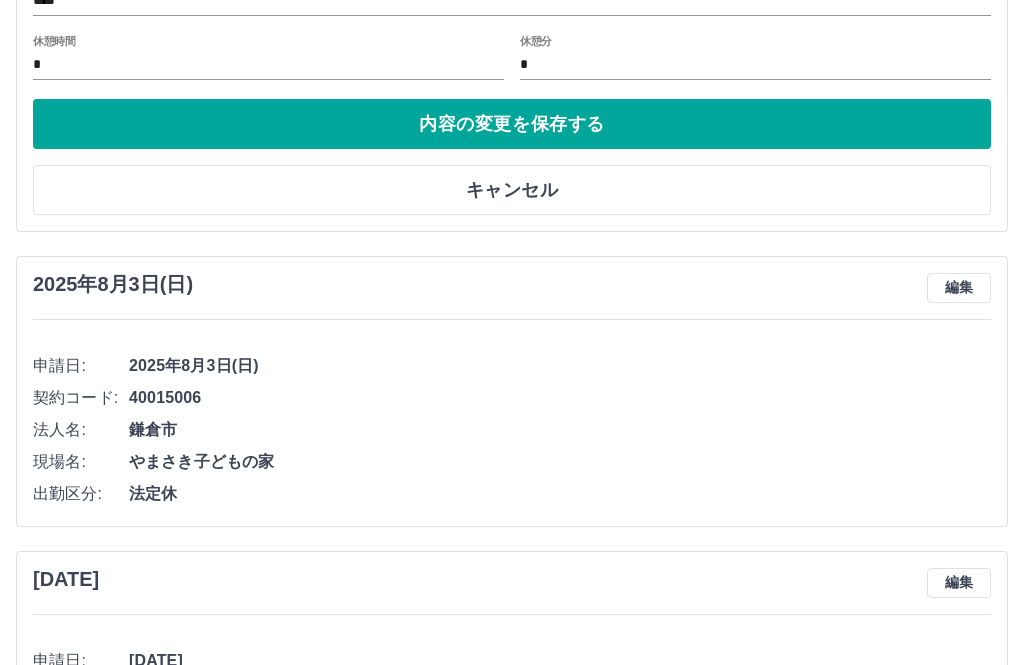 click on "内容の変更を保存する" at bounding box center (512, 124) 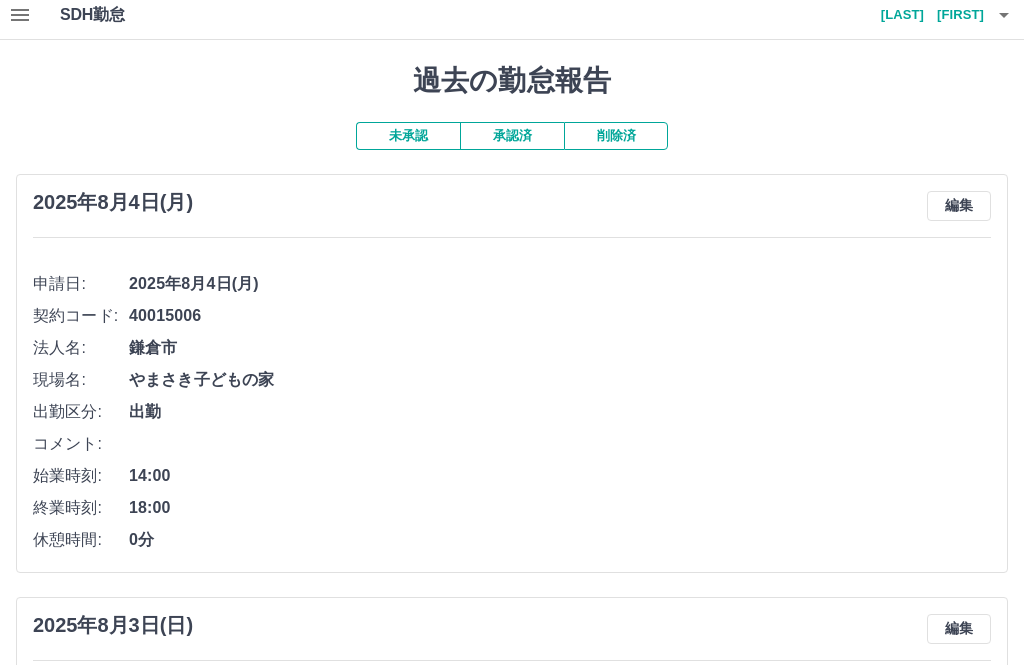 scroll, scrollTop: 0, scrollLeft: 0, axis: both 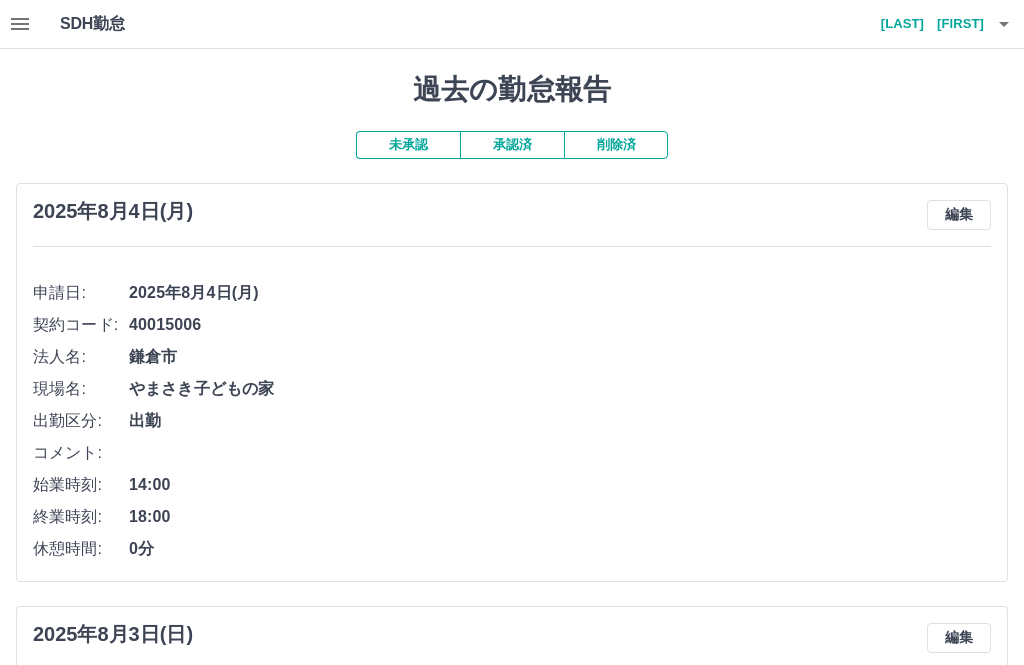 click on "伊知地　広美" at bounding box center (924, 24) 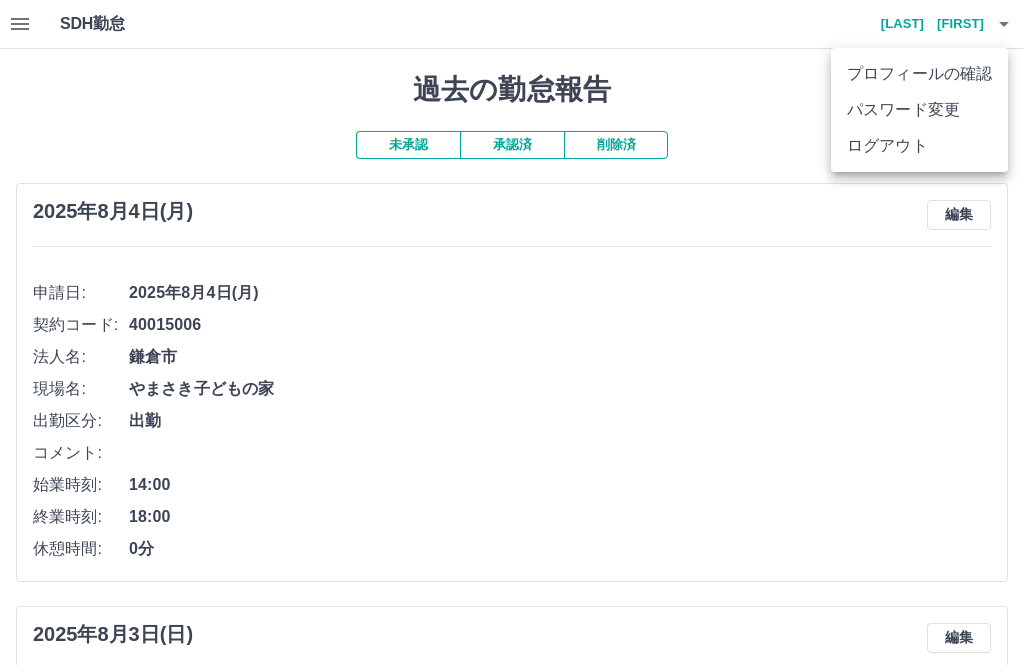click at bounding box center [512, 332] 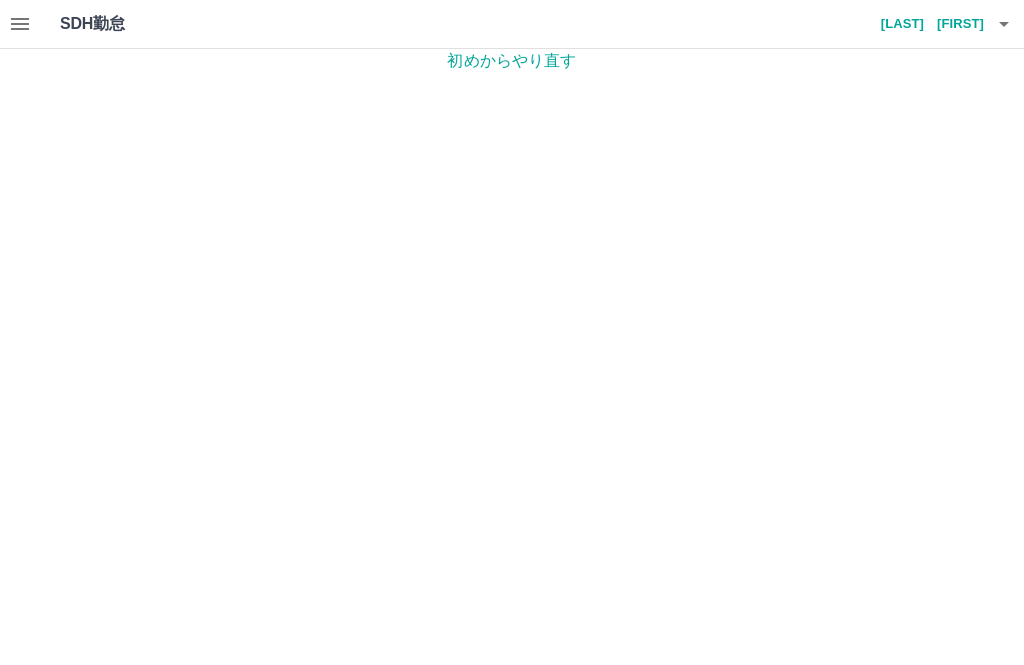 click on "SDH勤怠" at bounding box center (125, 24) 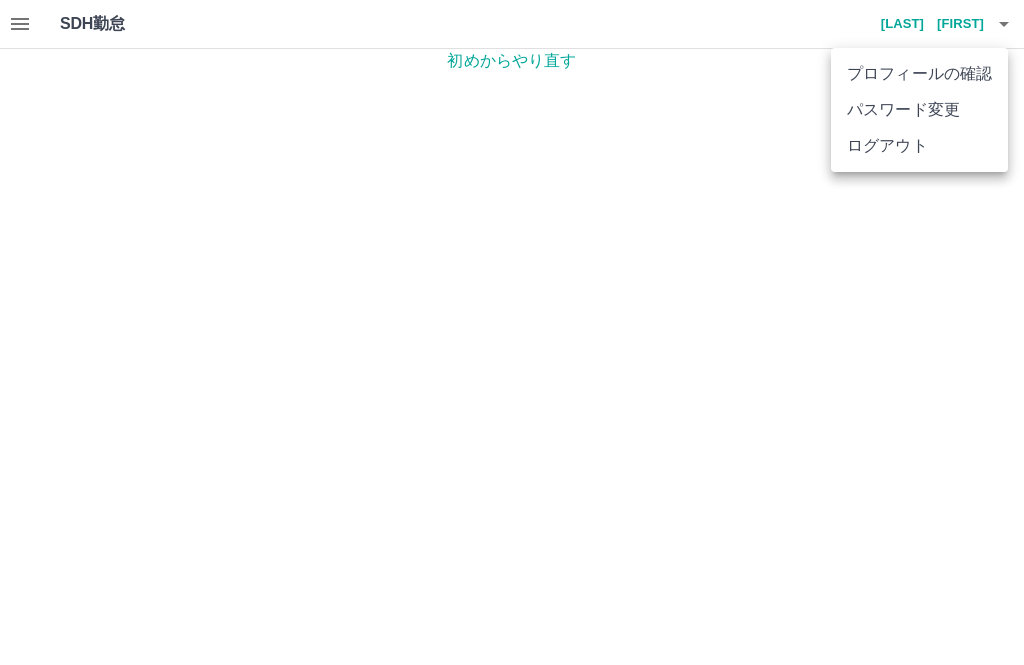 click on "ログアウト" at bounding box center (919, 146) 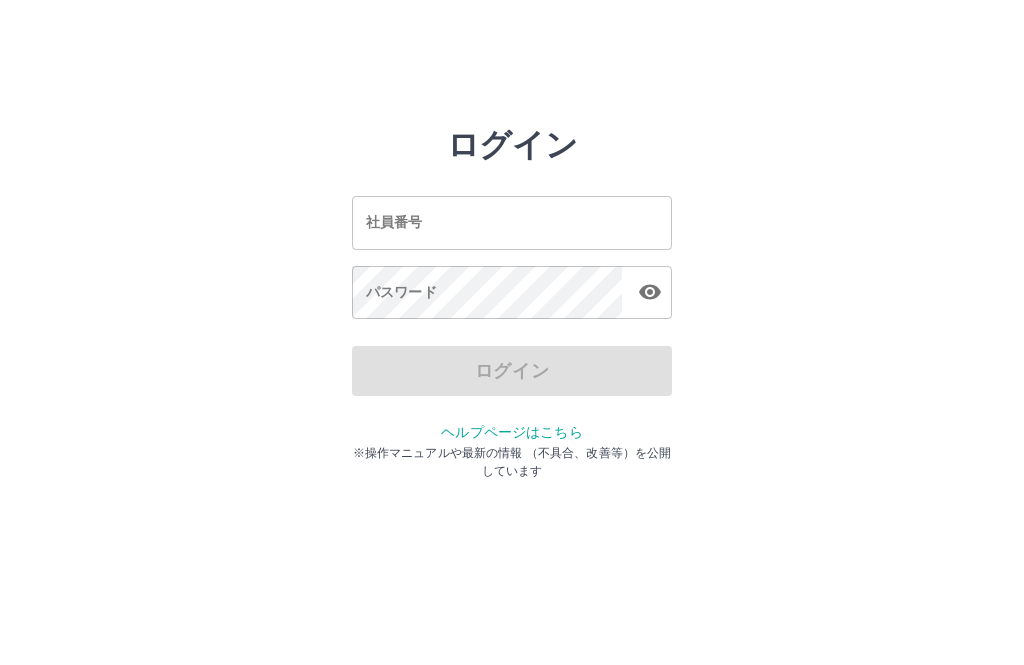 scroll, scrollTop: 0, scrollLeft: 0, axis: both 